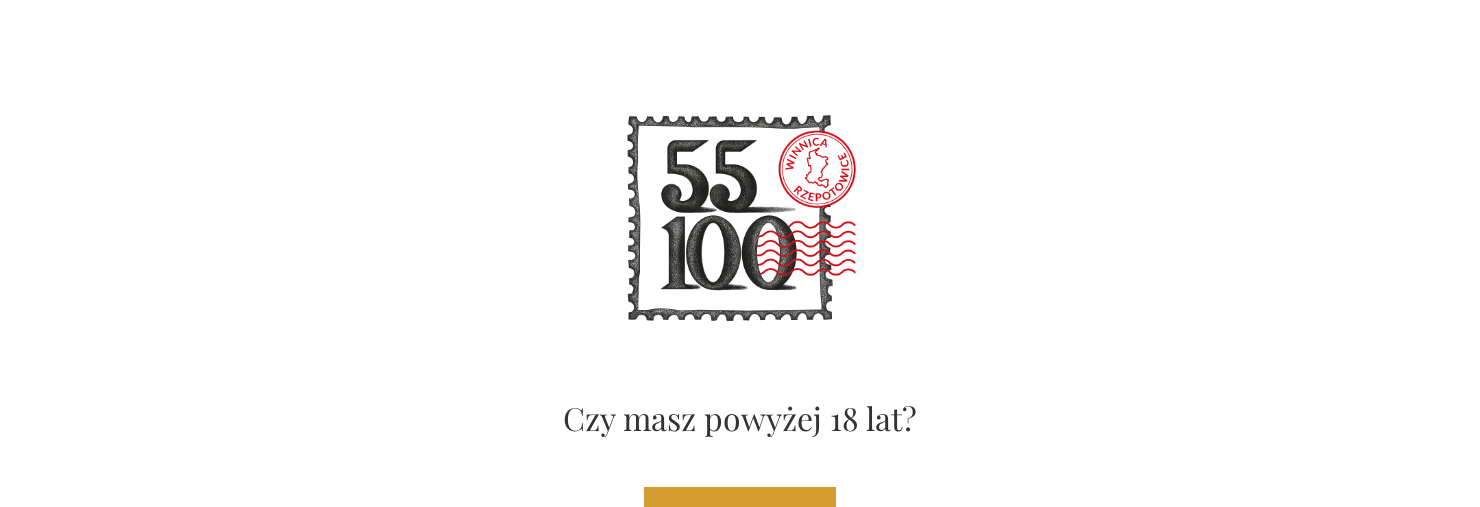 scroll, scrollTop: 184, scrollLeft: 0, axis: vertical 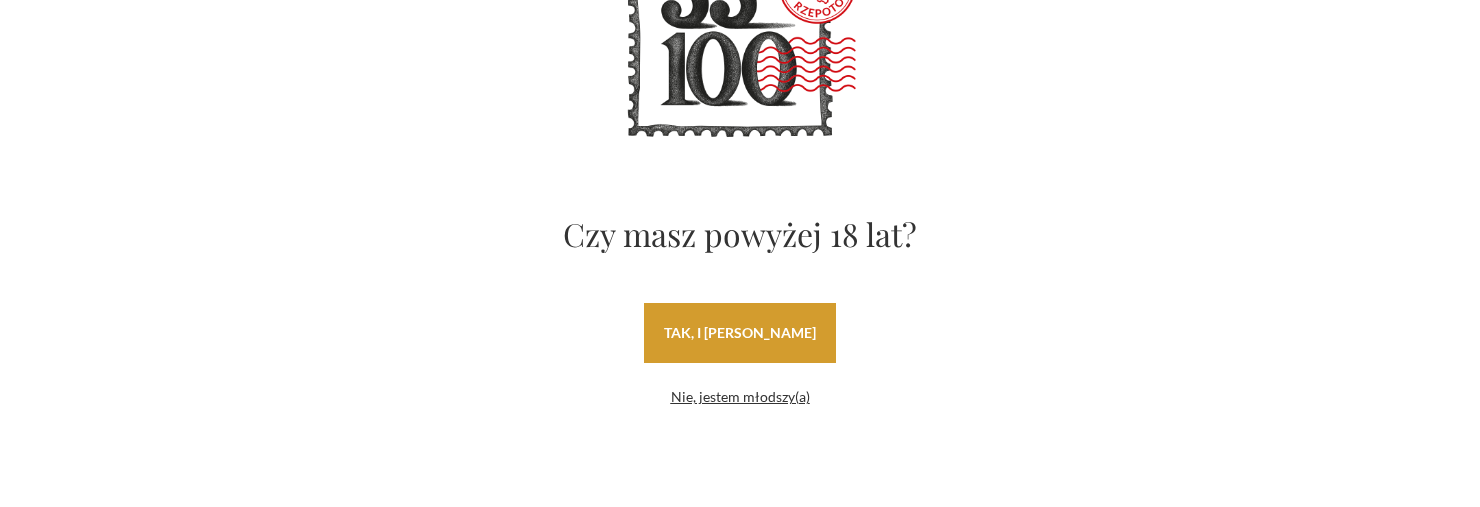click on "tak, i uwielbiam wino" at bounding box center [740, 333] 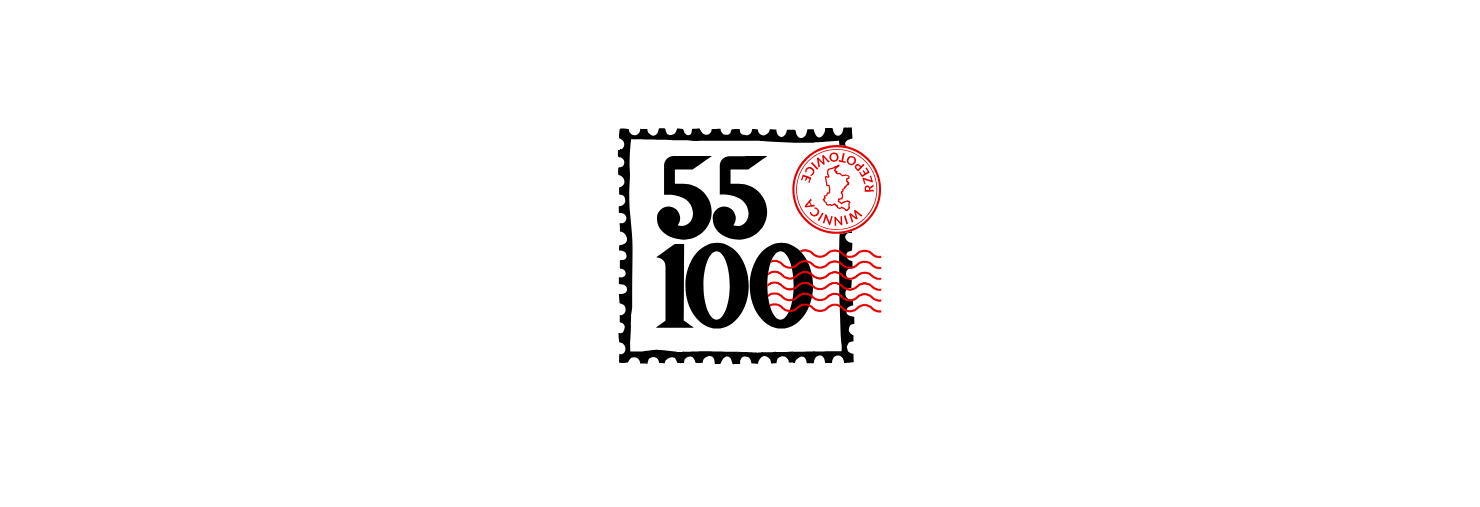scroll, scrollTop: 0, scrollLeft: 0, axis: both 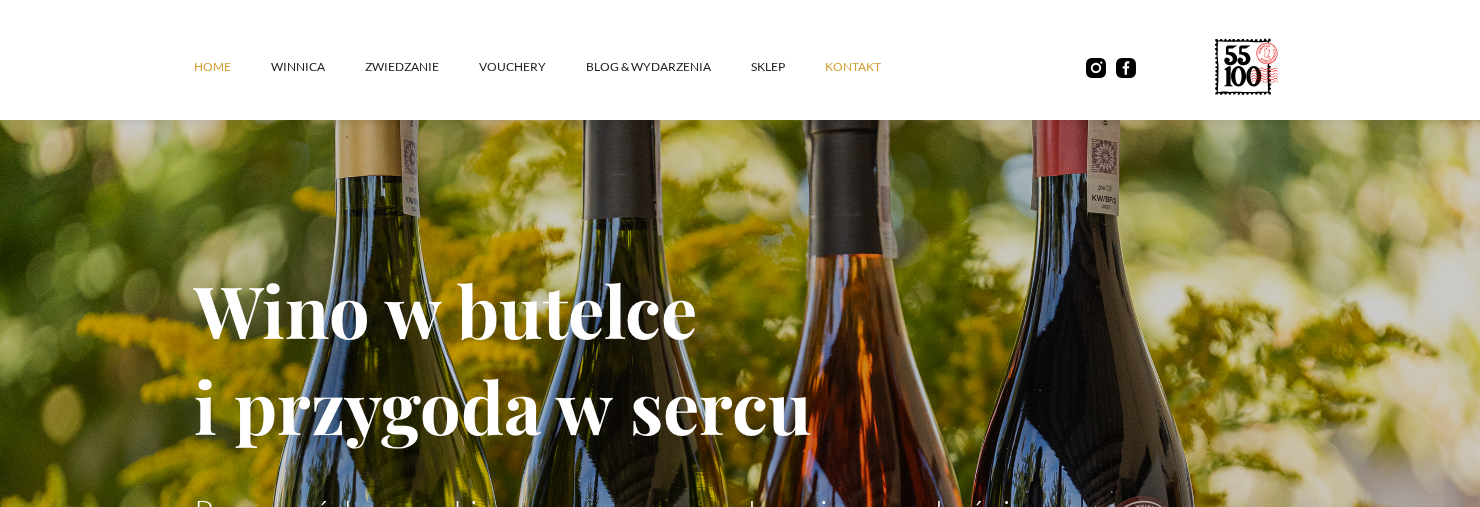 click on "kontakt" at bounding box center (873, 67) 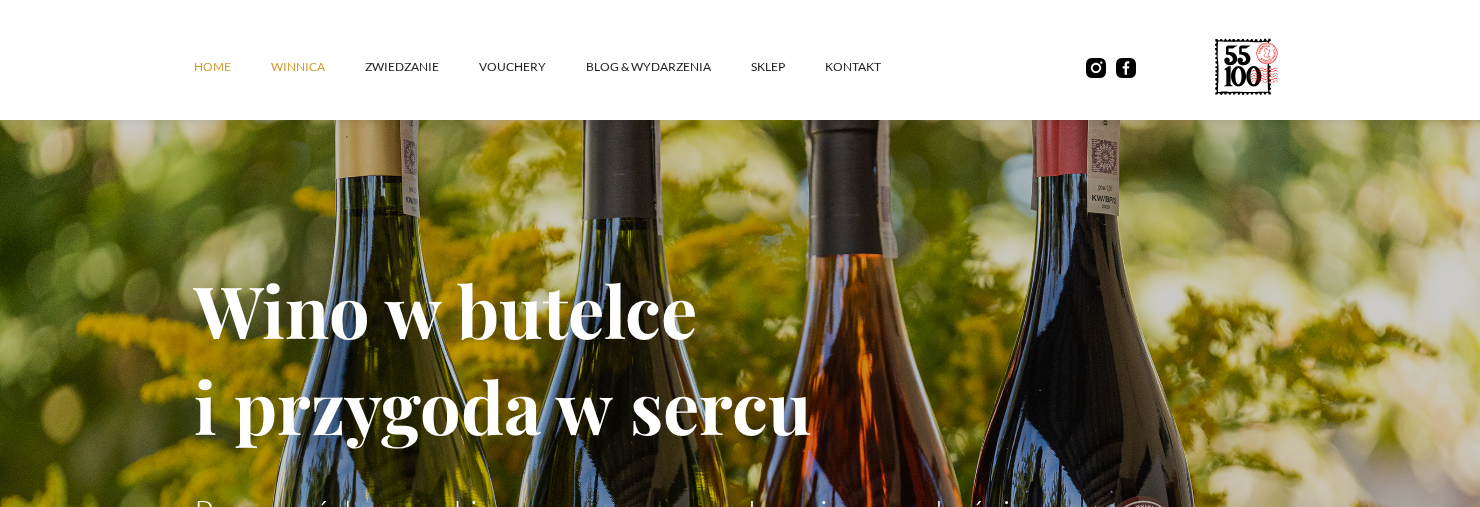 click on "winnica" at bounding box center [318, 67] 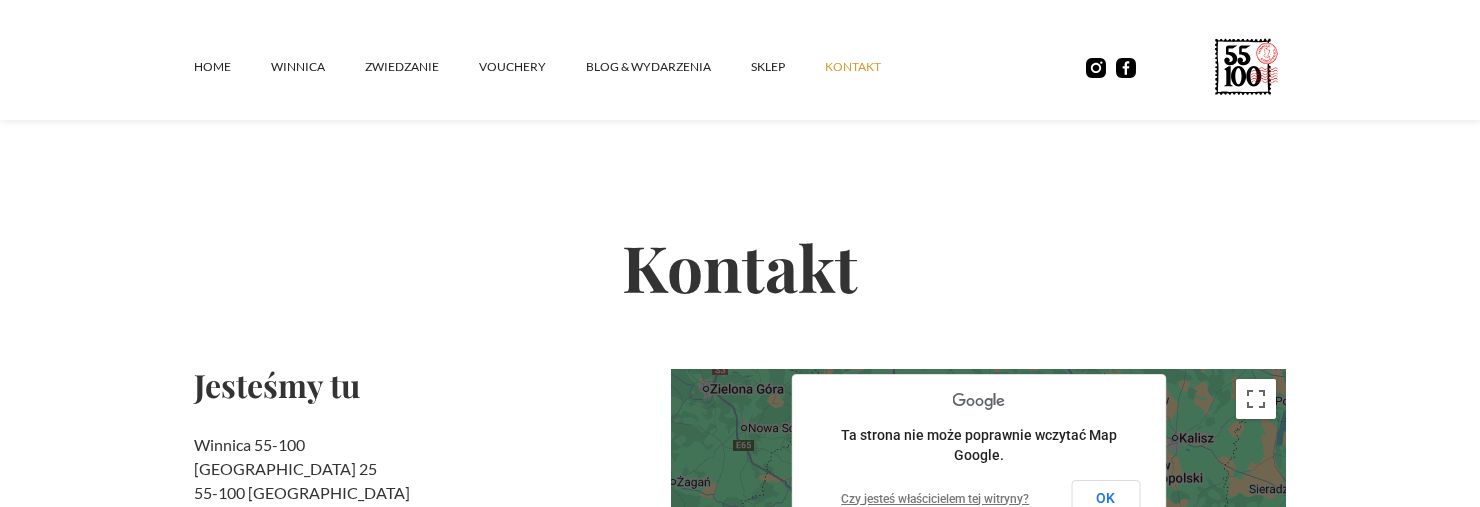 scroll, scrollTop: 200, scrollLeft: 0, axis: vertical 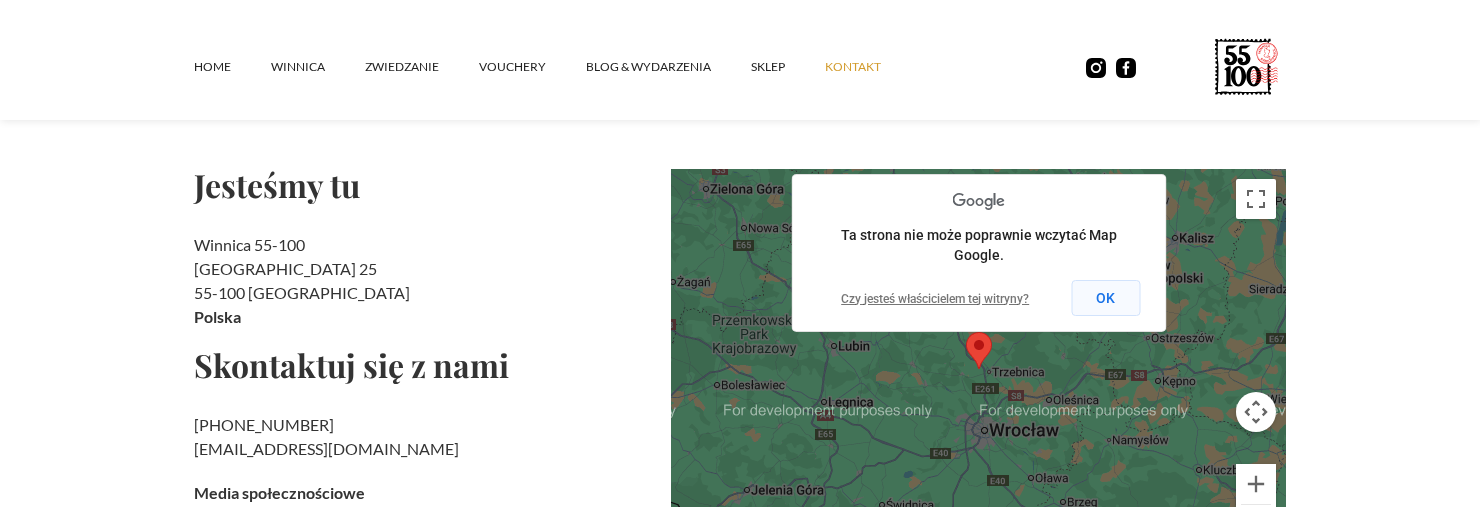 click on "OK" at bounding box center [1105, 298] 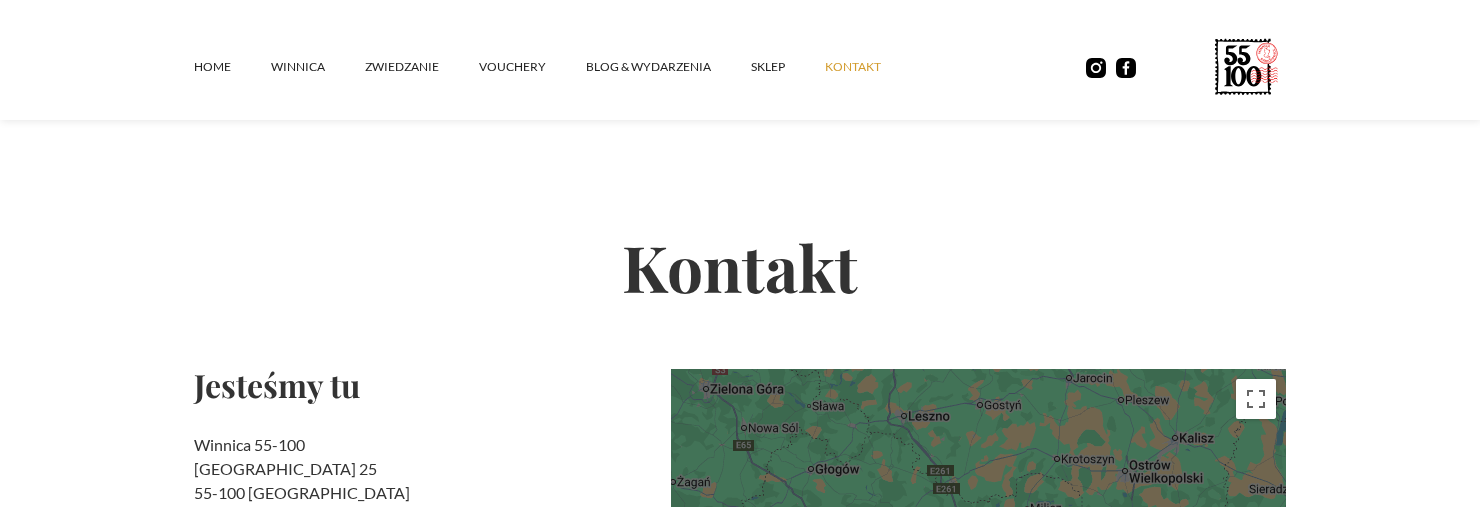 scroll, scrollTop: 100, scrollLeft: 0, axis: vertical 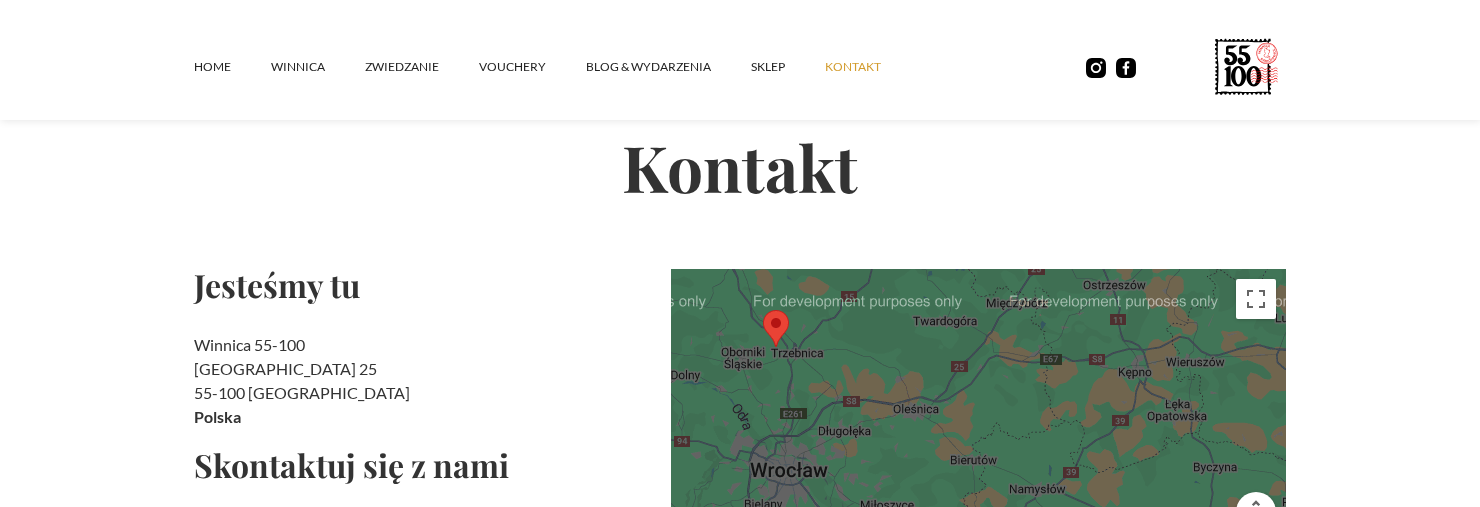 drag, startPoint x: 1068, startPoint y: 376, endPoint x: 1558, endPoint y: 317, distance: 493.53925 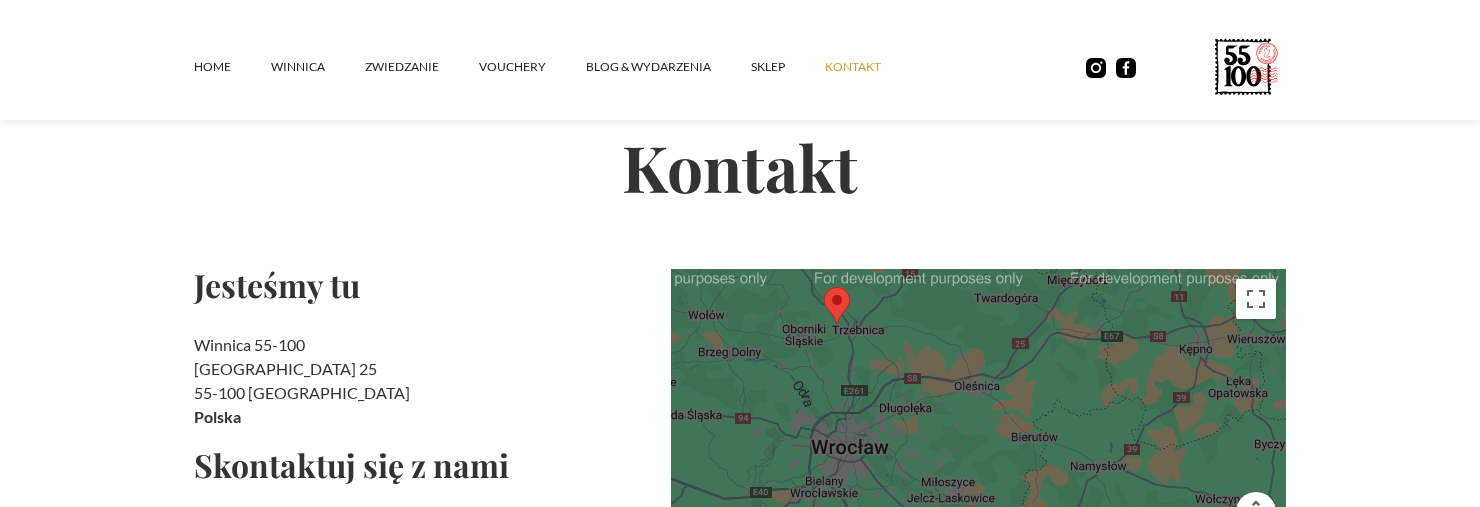 drag, startPoint x: 1021, startPoint y: 369, endPoint x: 1059, endPoint y: 354, distance: 40.853397 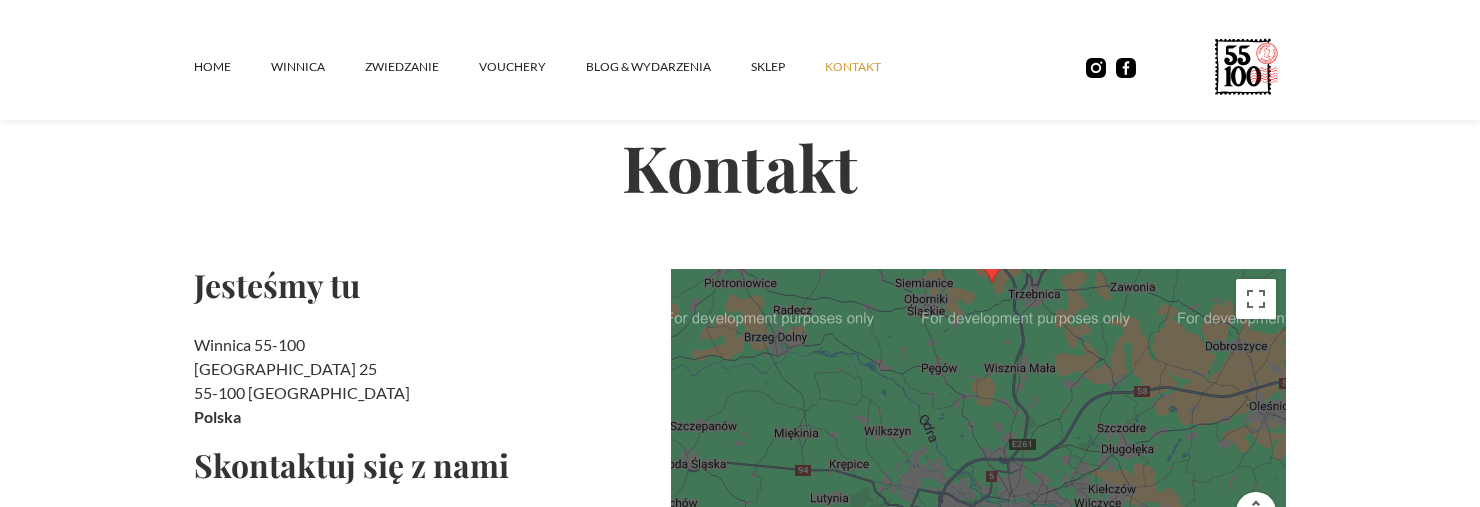 drag, startPoint x: 1023, startPoint y: 382, endPoint x: 1348, endPoint y: 384, distance: 325.00616 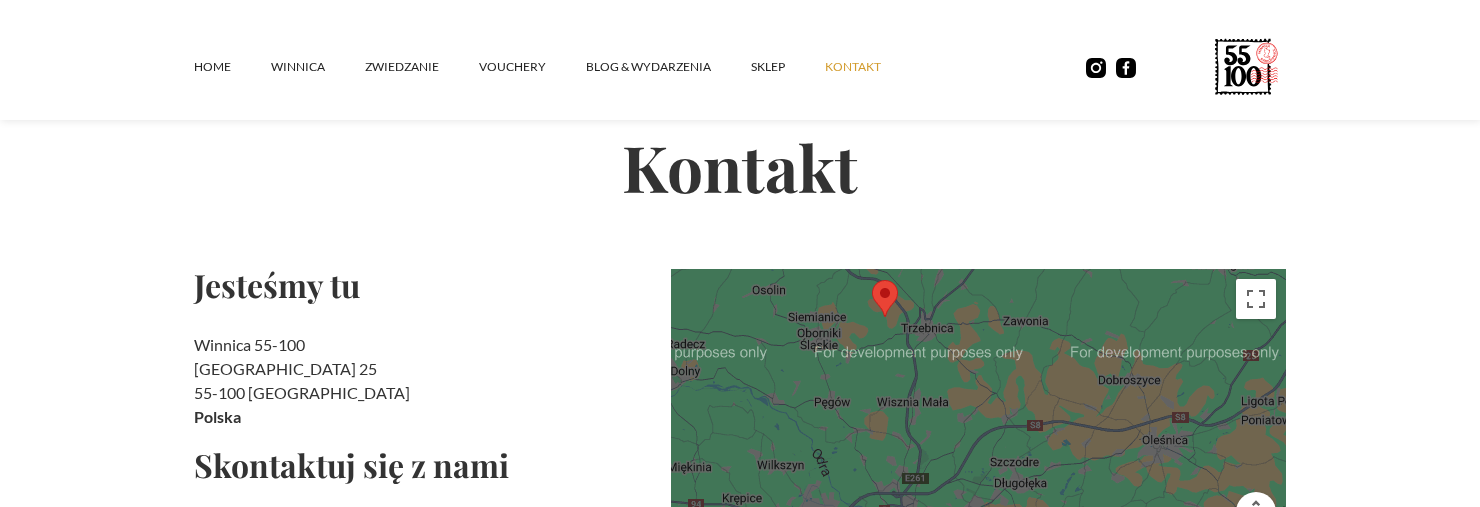 drag, startPoint x: 1052, startPoint y: 363, endPoint x: 945, endPoint y: 397, distance: 112.27199 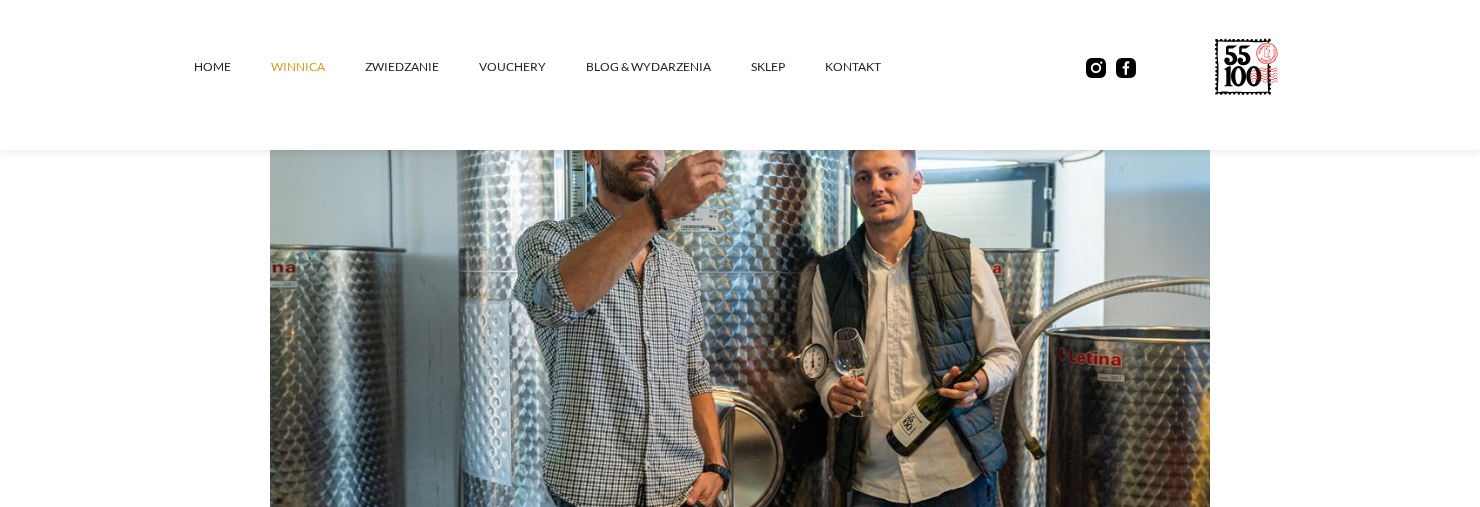 scroll, scrollTop: 1200, scrollLeft: 0, axis: vertical 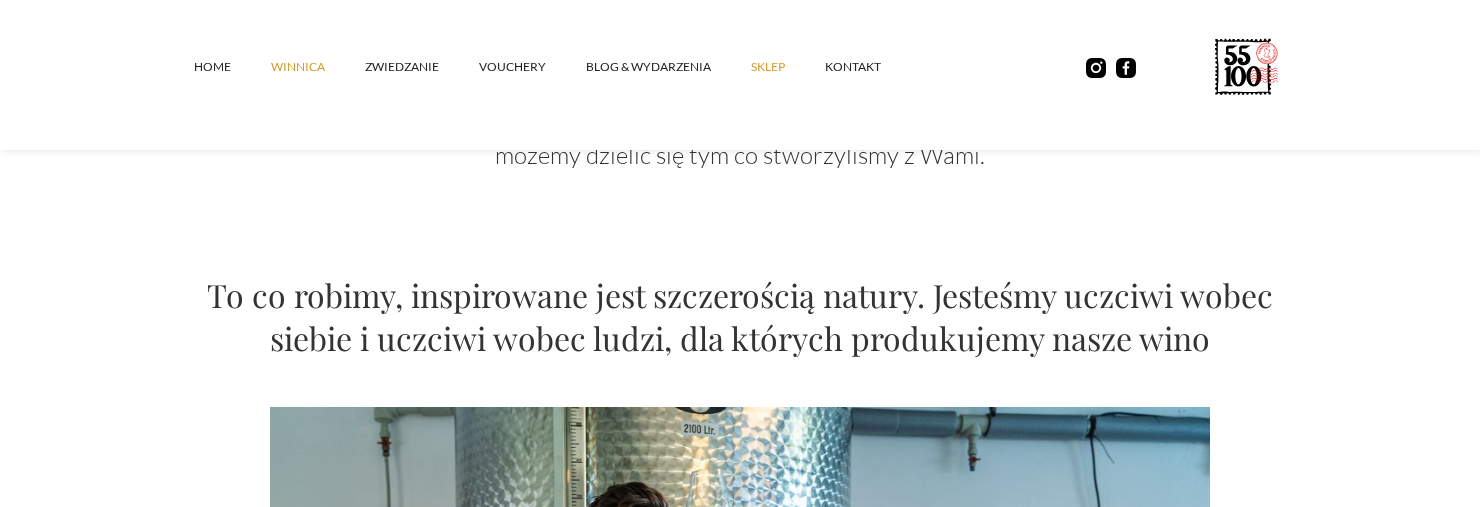 click on "SKLEP" at bounding box center (788, 67) 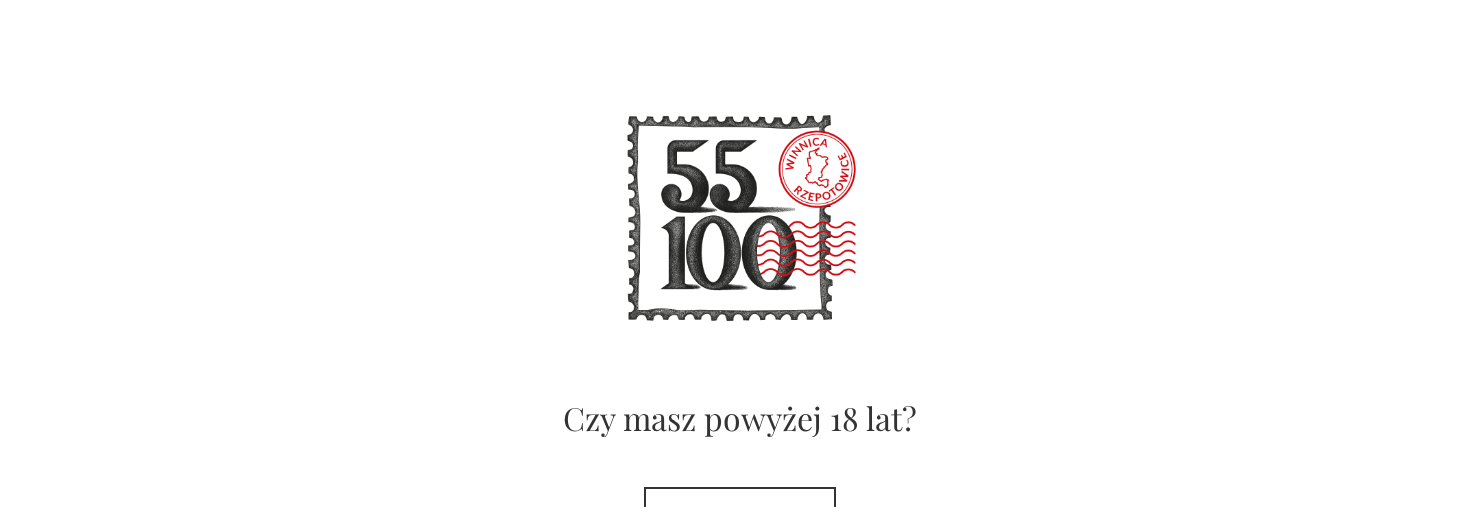 scroll, scrollTop: 184, scrollLeft: 0, axis: vertical 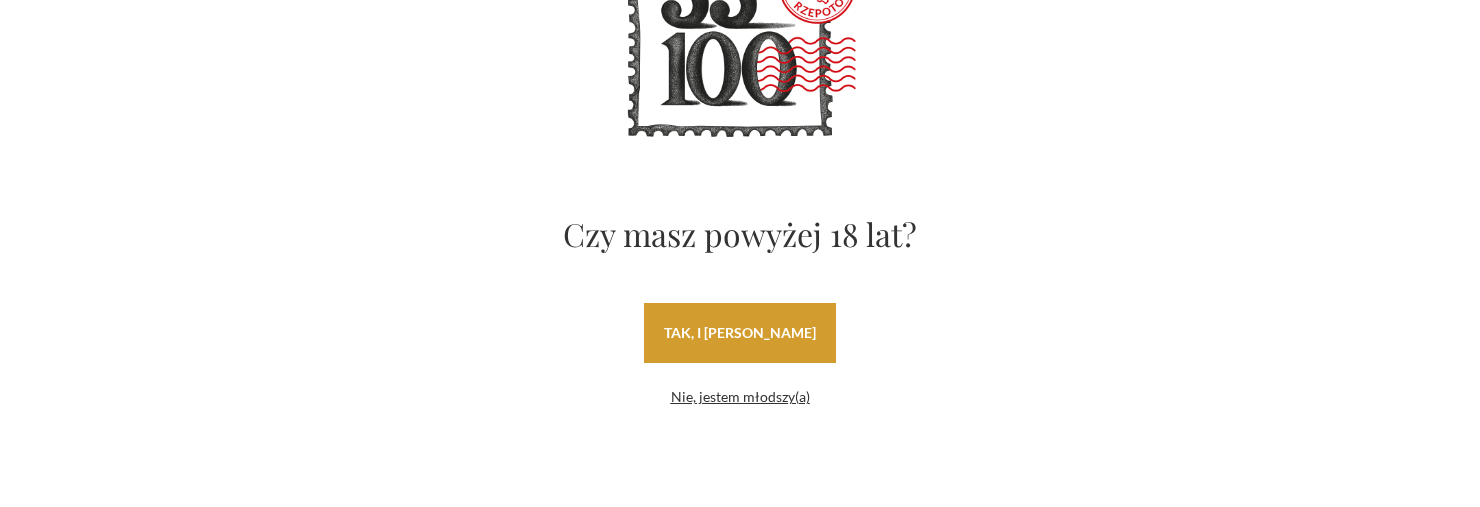 click on "tak, i uwielbiam wino" at bounding box center [740, 333] 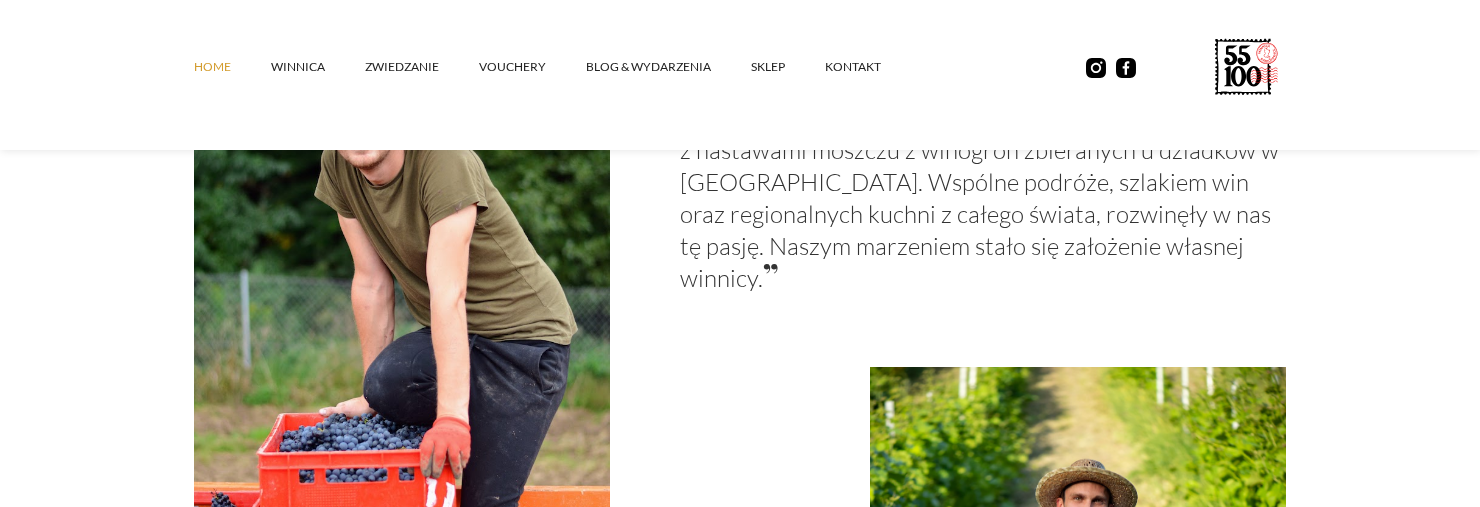 scroll, scrollTop: 1400, scrollLeft: 0, axis: vertical 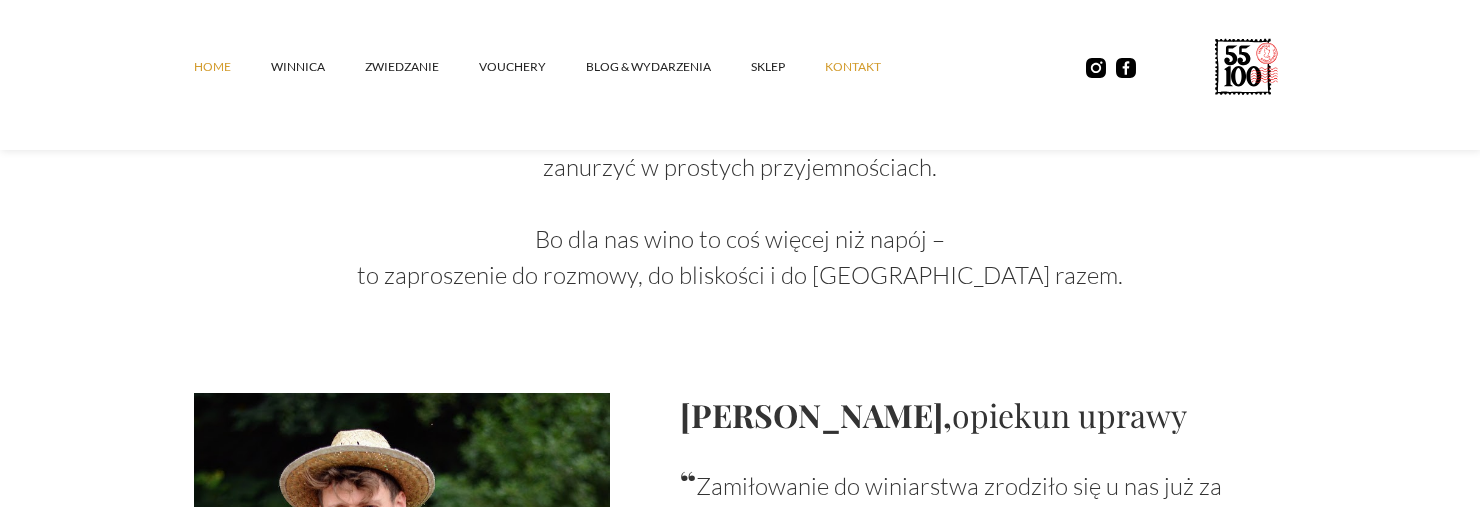 click on "kontakt" at bounding box center (873, 67) 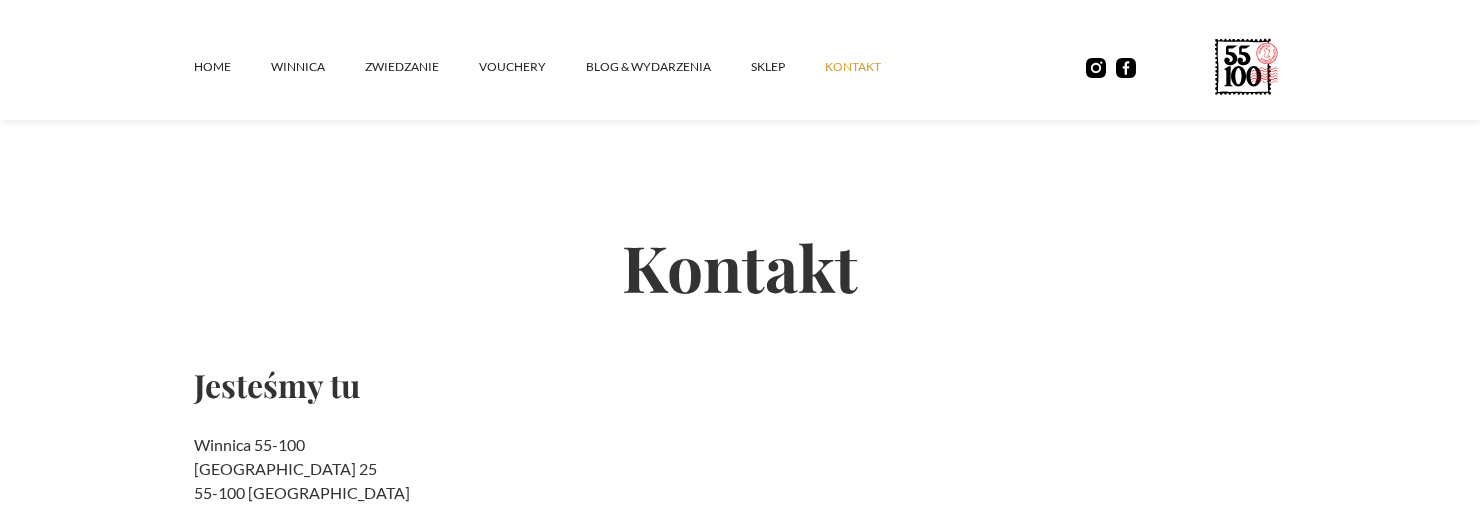 scroll, scrollTop: 0, scrollLeft: 0, axis: both 